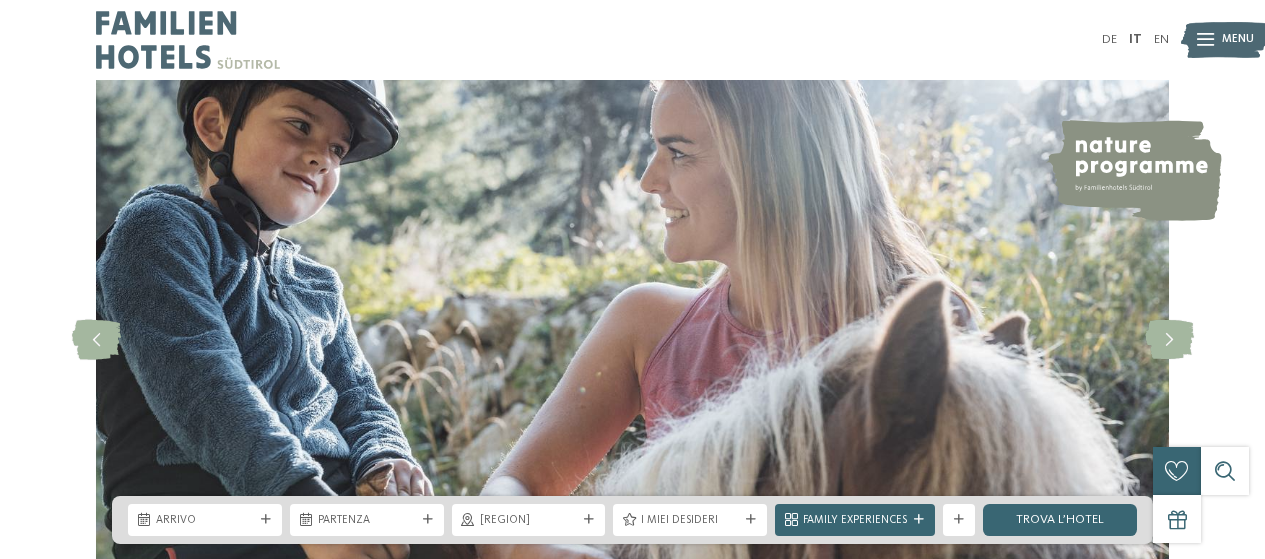 scroll, scrollTop: 0, scrollLeft: 0, axis: both 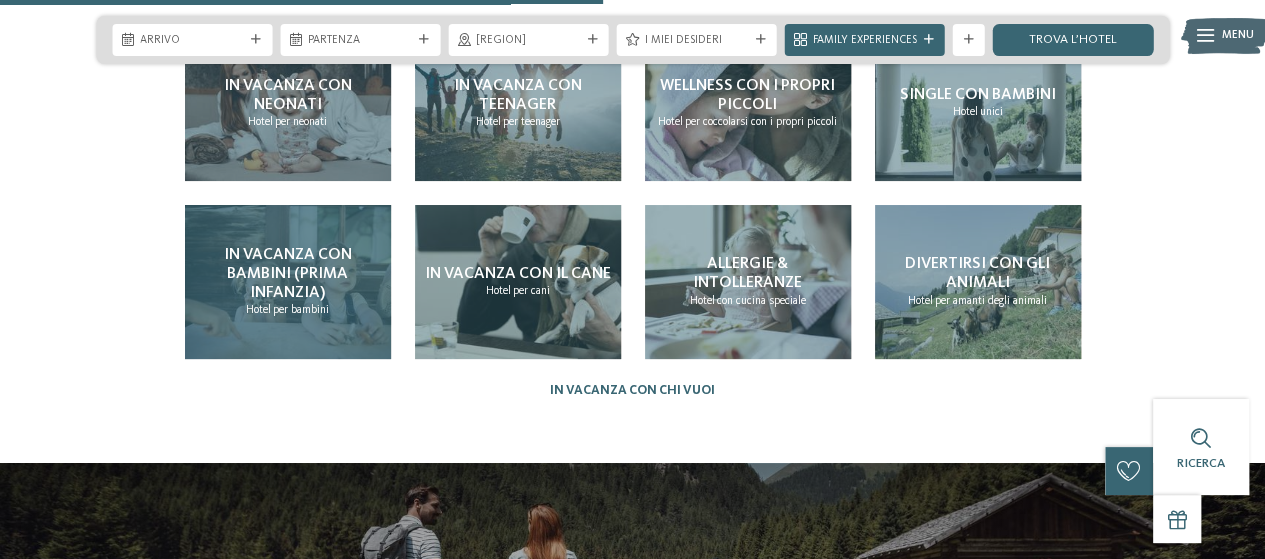 click on "In vacanza con bambini (prima infanzia)" at bounding box center [288, 275] 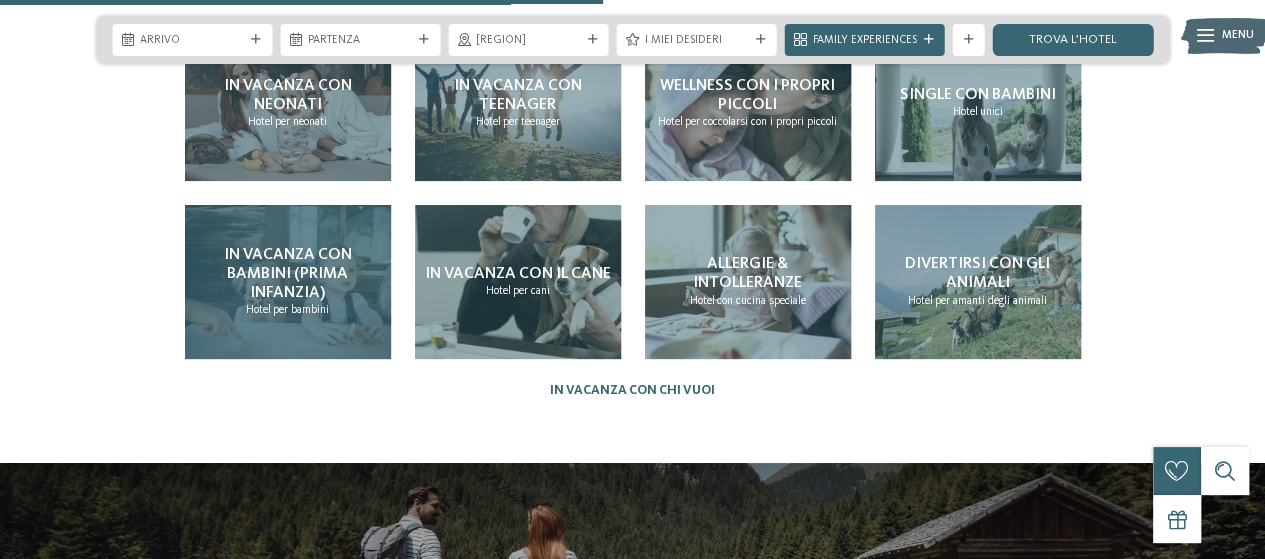scroll, scrollTop: 3462, scrollLeft: 0, axis: vertical 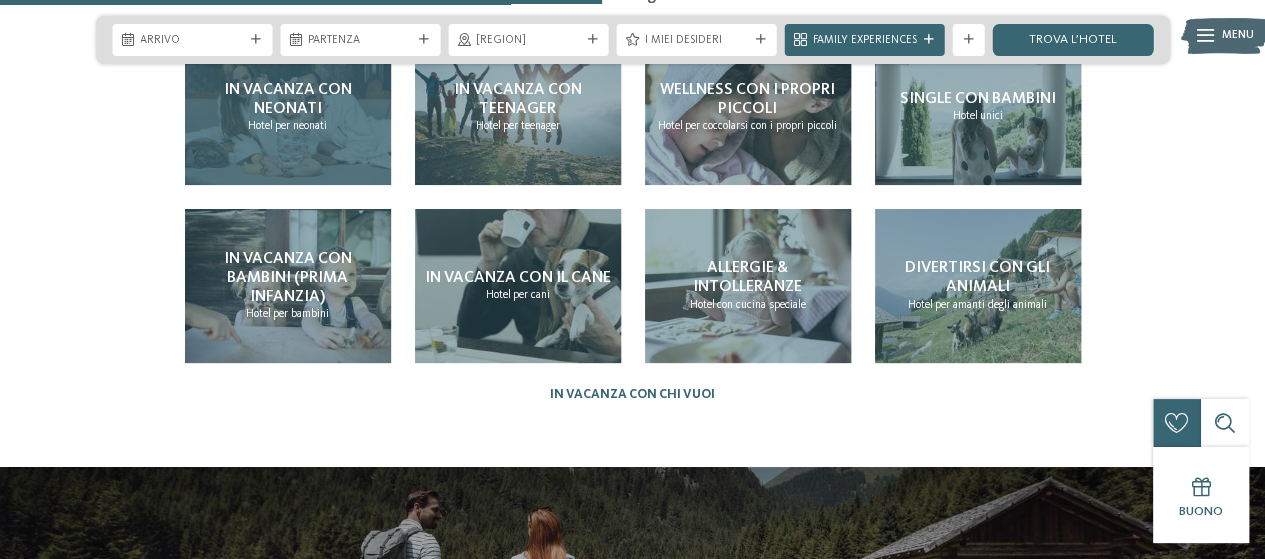 click on "In vacanza con neonati
Hotel   per neonati" at bounding box center (288, 107) 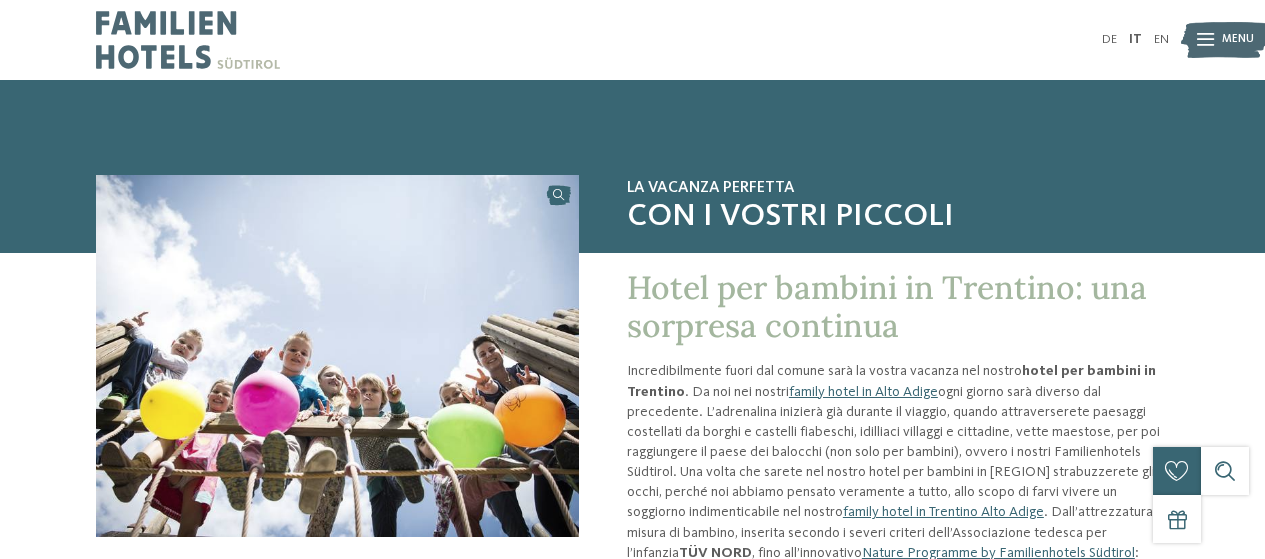 scroll, scrollTop: 0, scrollLeft: 0, axis: both 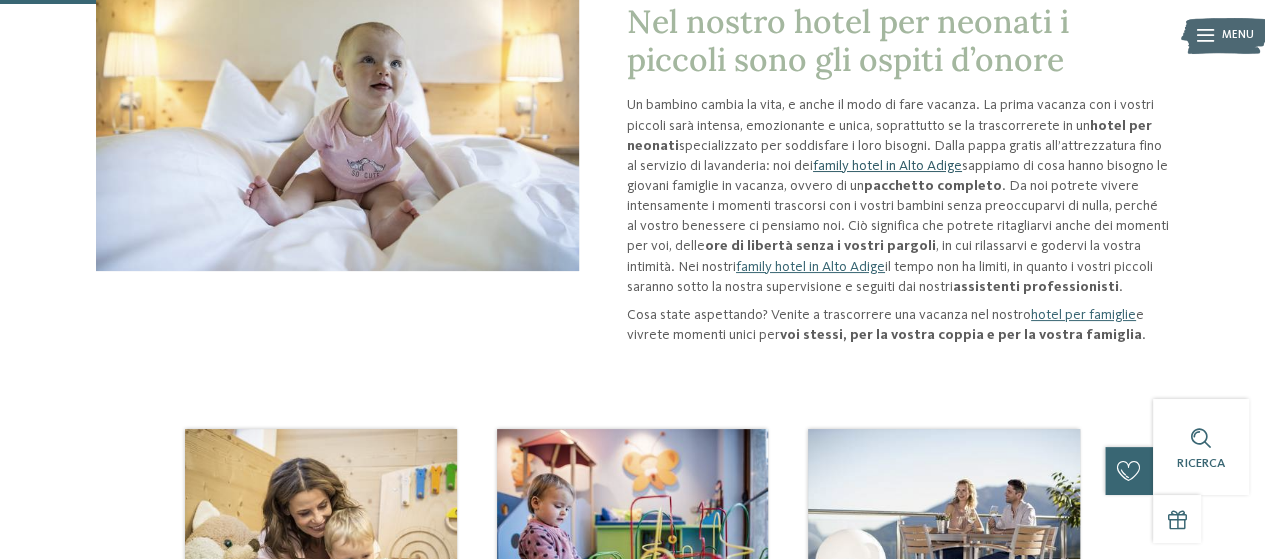 click on "family hotel in Alto Adige" at bounding box center (887, 166) 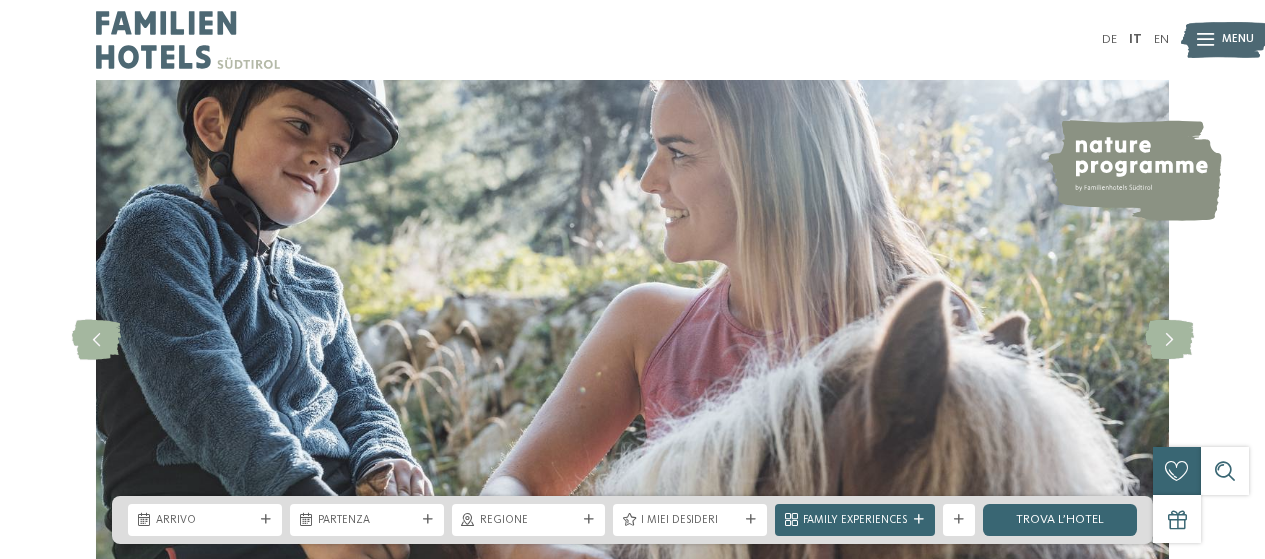 scroll, scrollTop: 0, scrollLeft: 0, axis: both 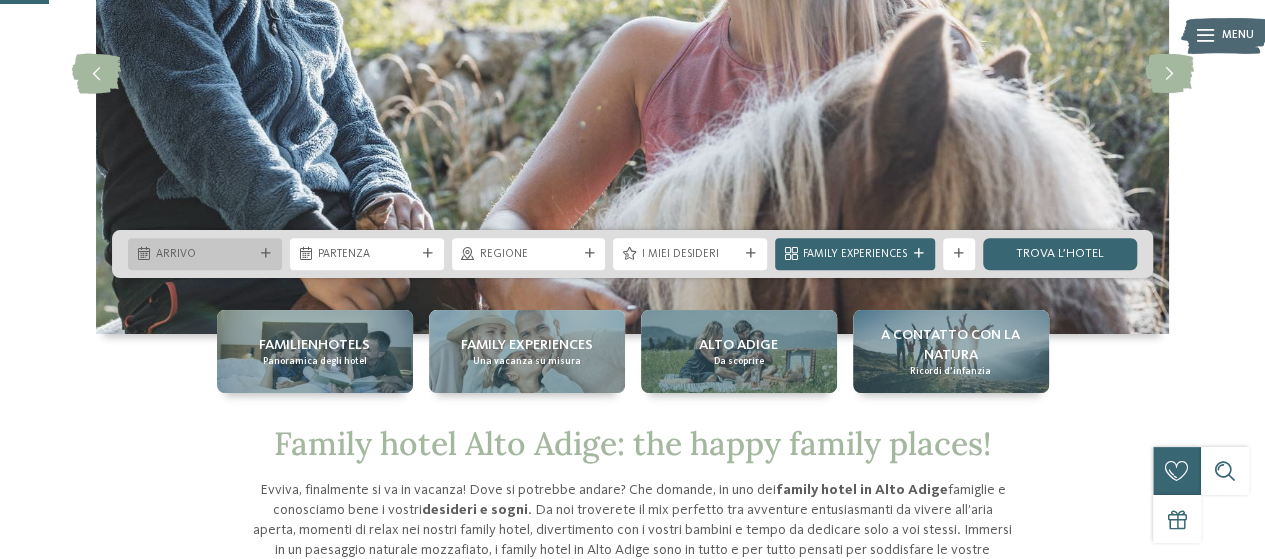 click at bounding box center (266, 254) 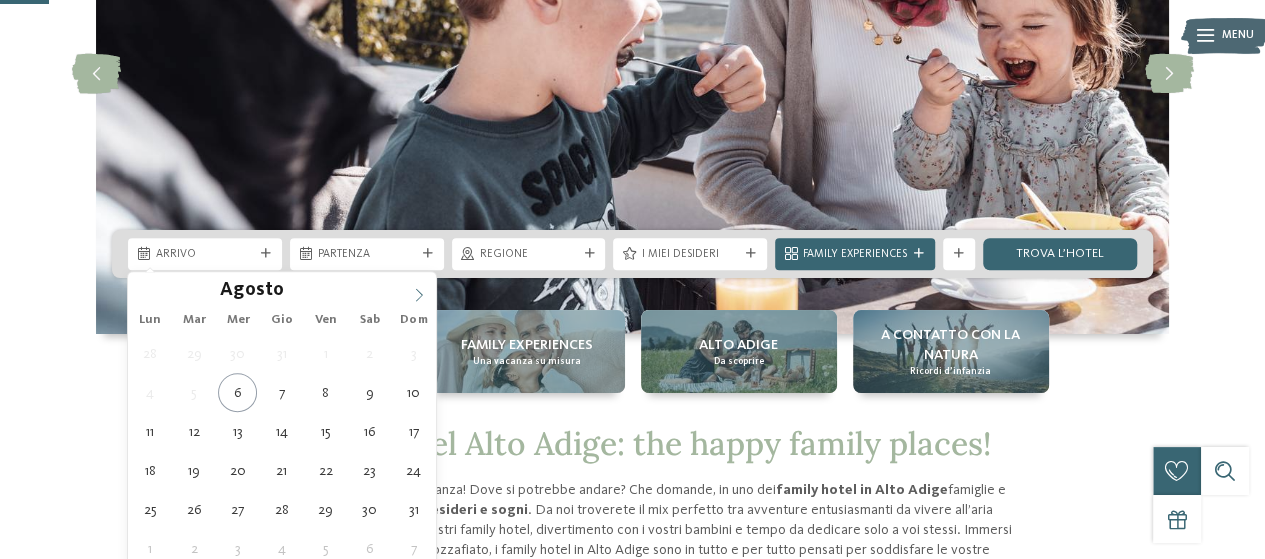 click 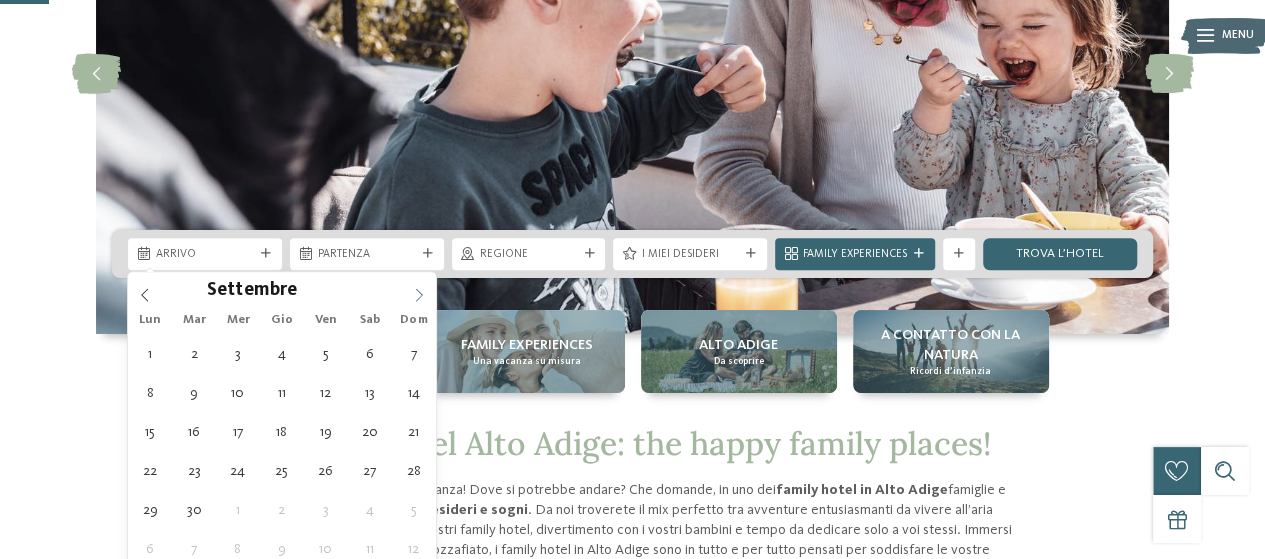 click 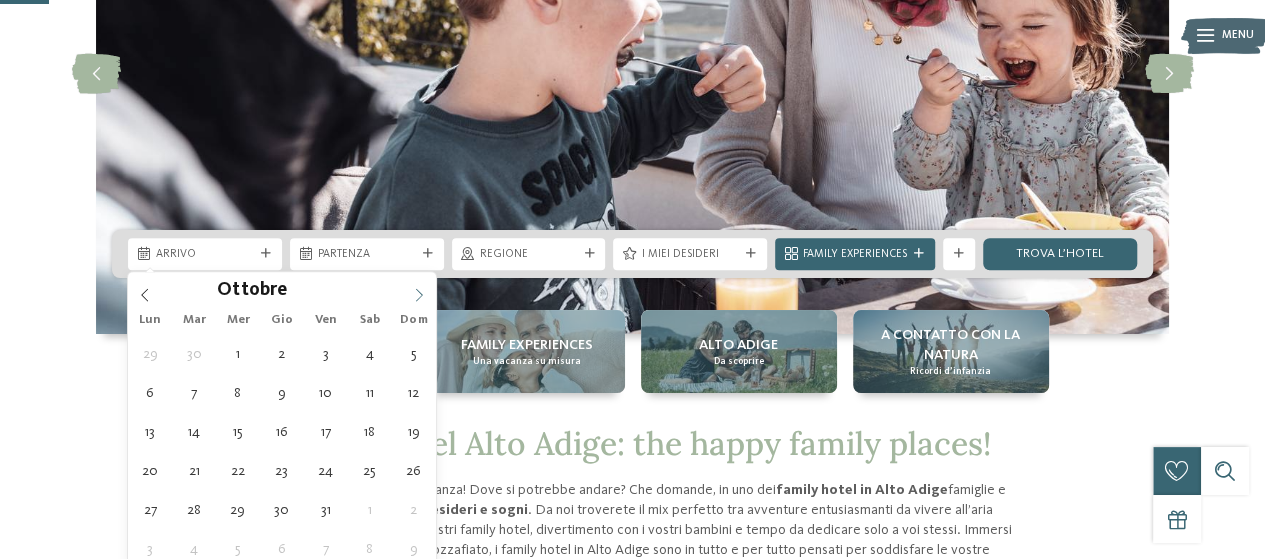 click 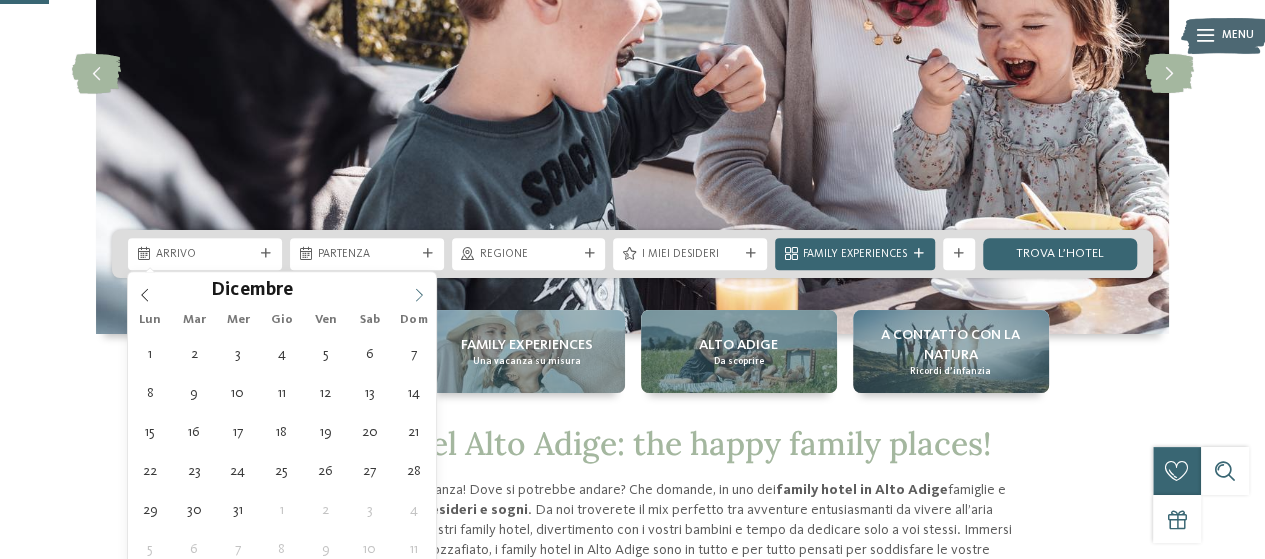 click 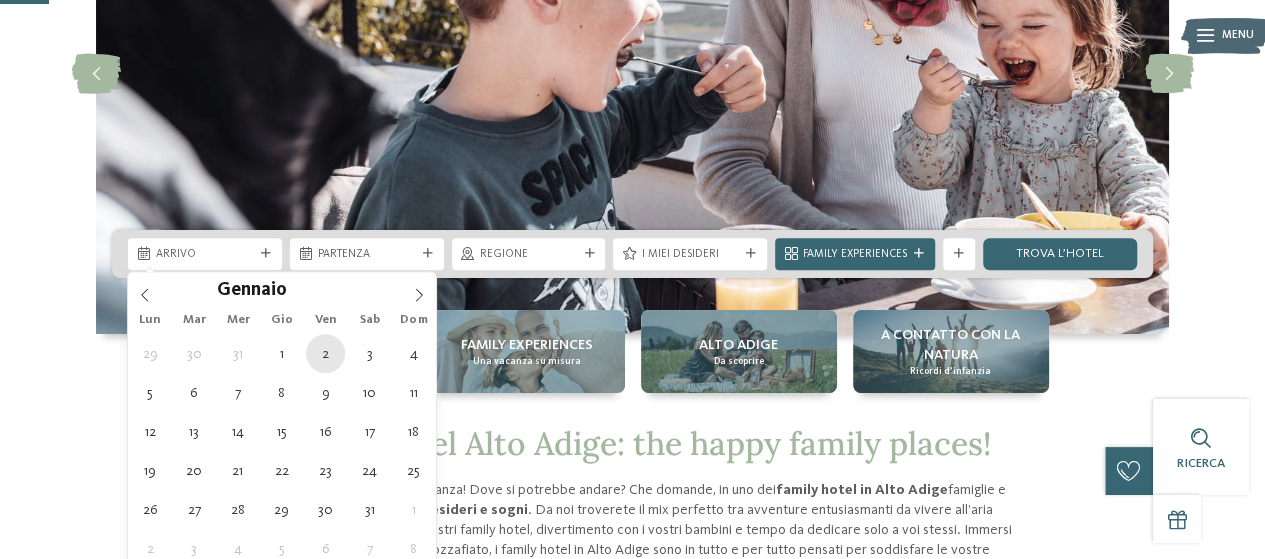 type on "02.01.2026" 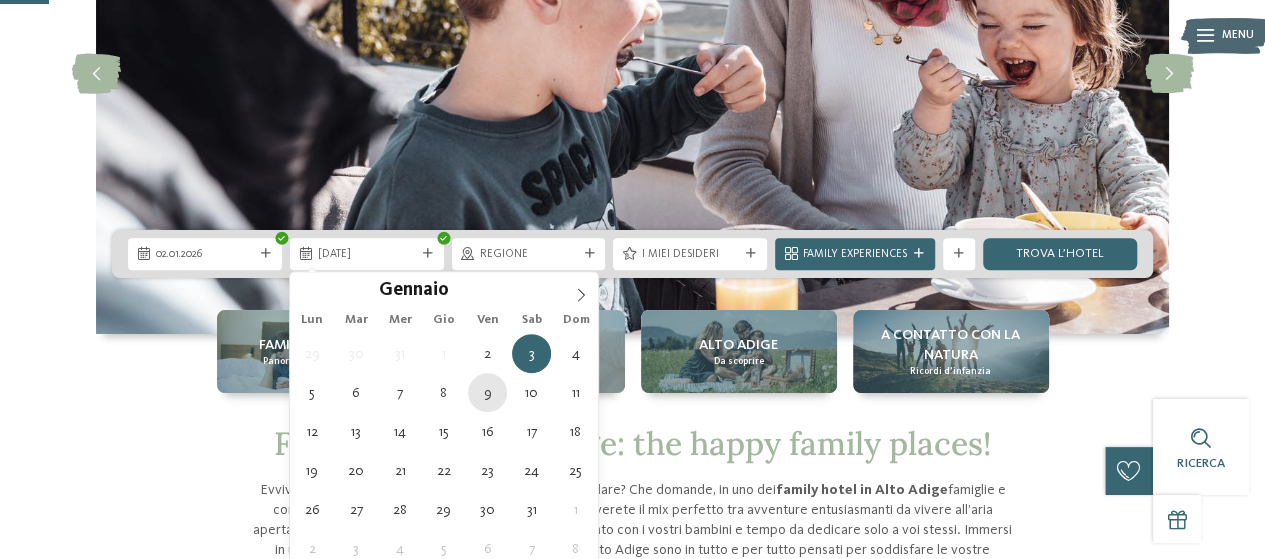 type on "09.01.2026" 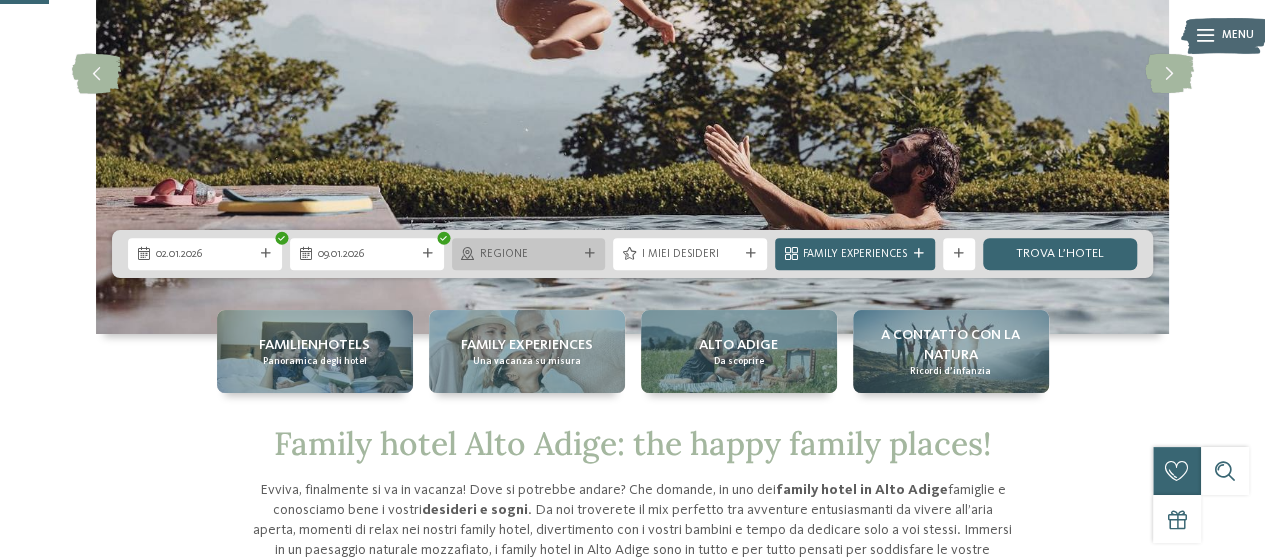 click at bounding box center [589, 254] 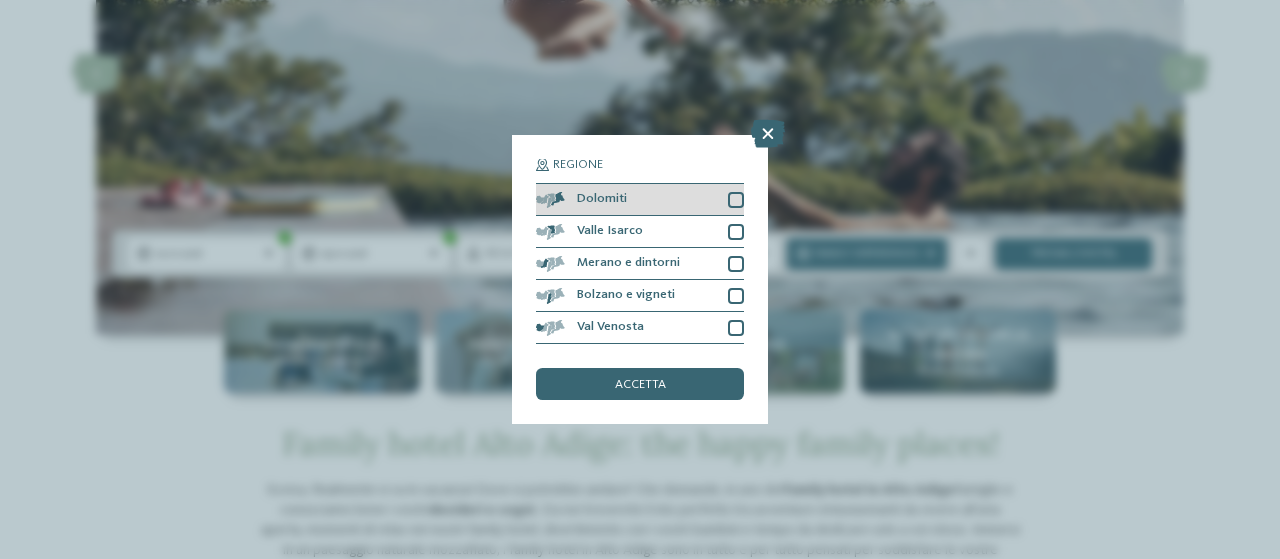 click on "Dolomiti" at bounding box center [602, 199] 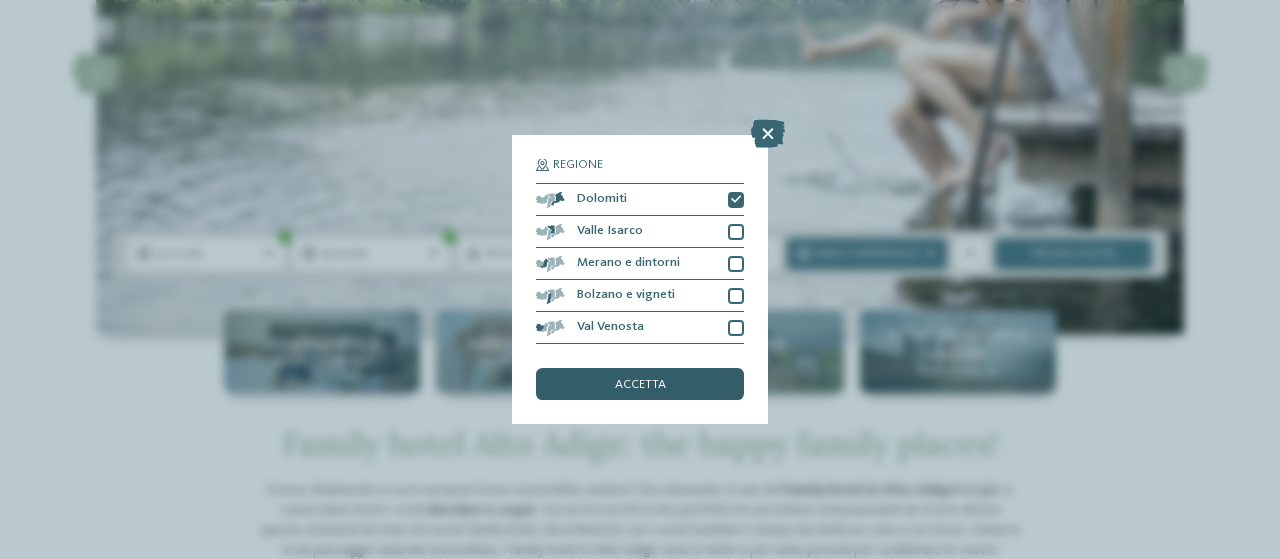 click on "accetta" at bounding box center [640, 385] 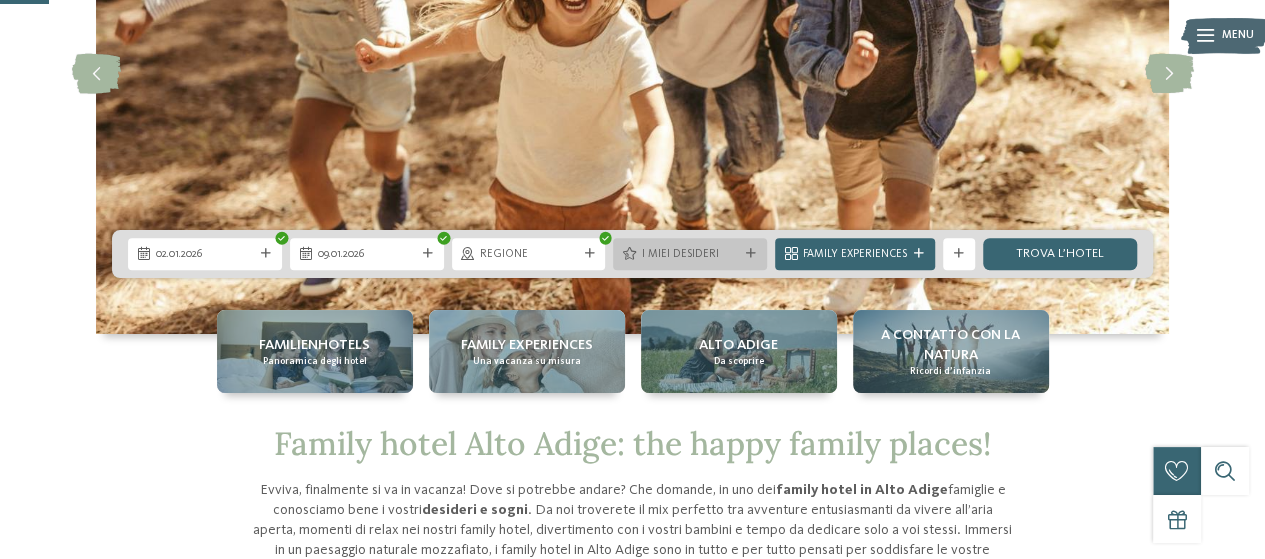 click at bounding box center [751, 254] 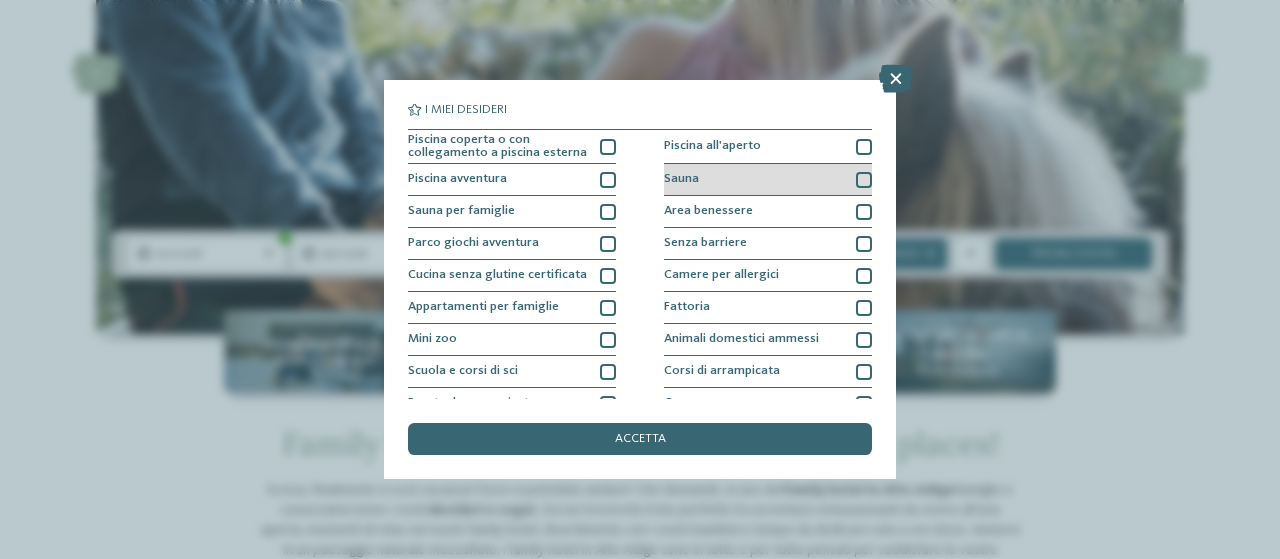 click on "Sauna" at bounding box center (768, 180) 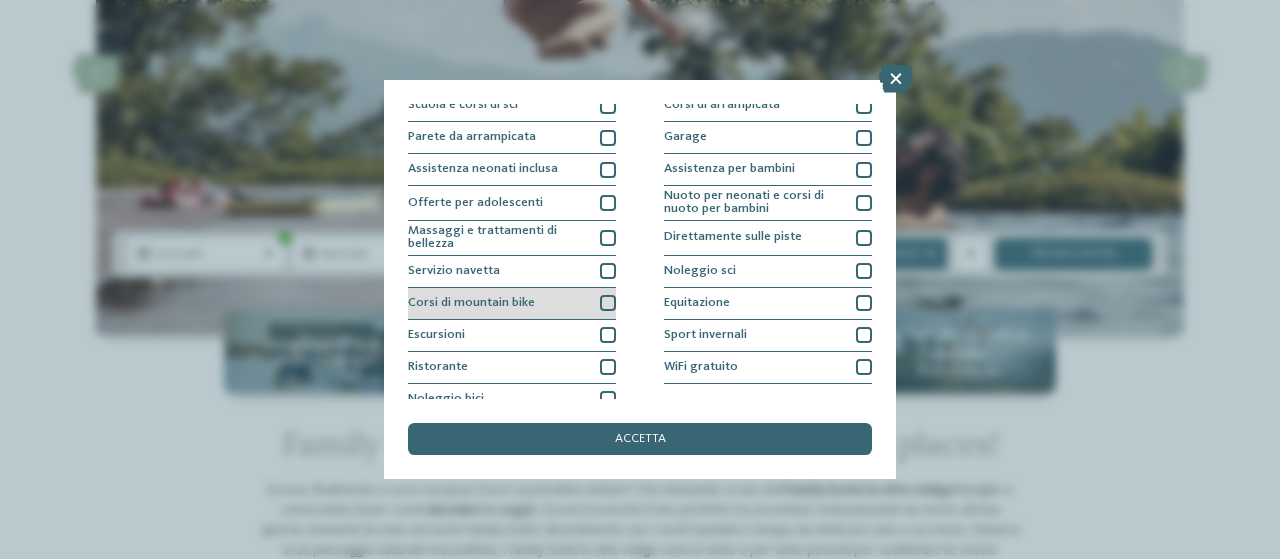 scroll, scrollTop: 0, scrollLeft: 0, axis: both 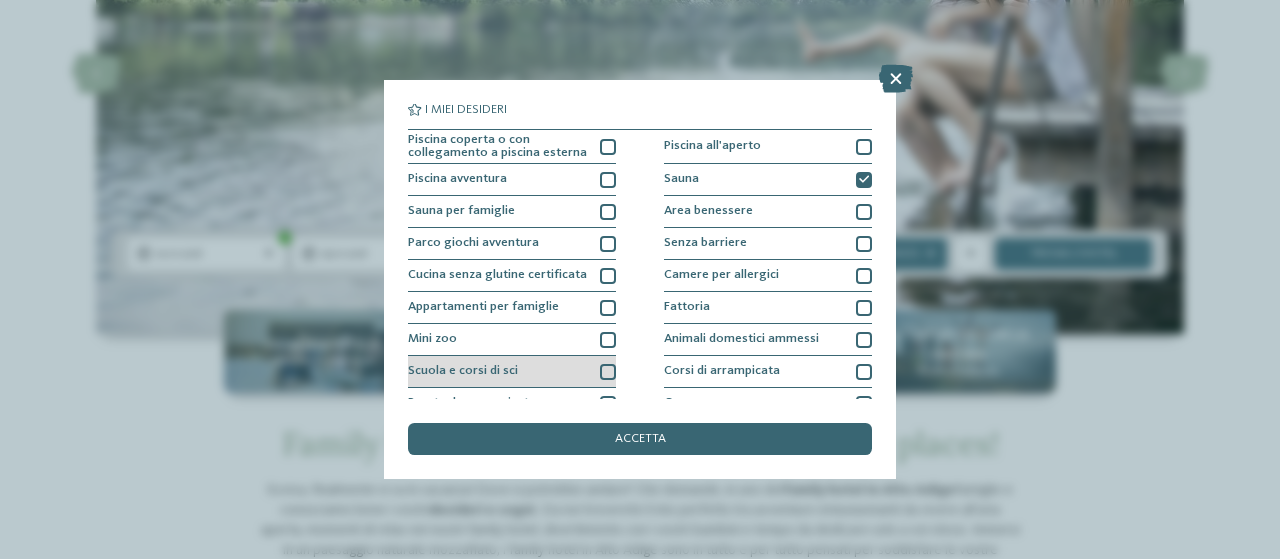 click on "Scuola e corsi di sci" at bounding box center (512, 372) 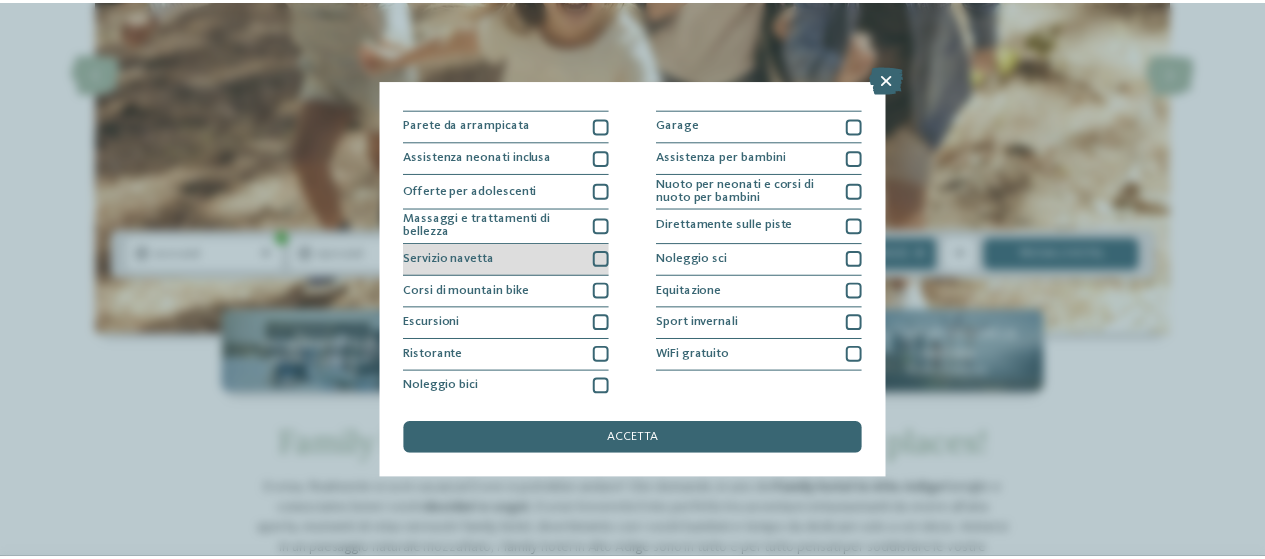 scroll, scrollTop: 280, scrollLeft: 0, axis: vertical 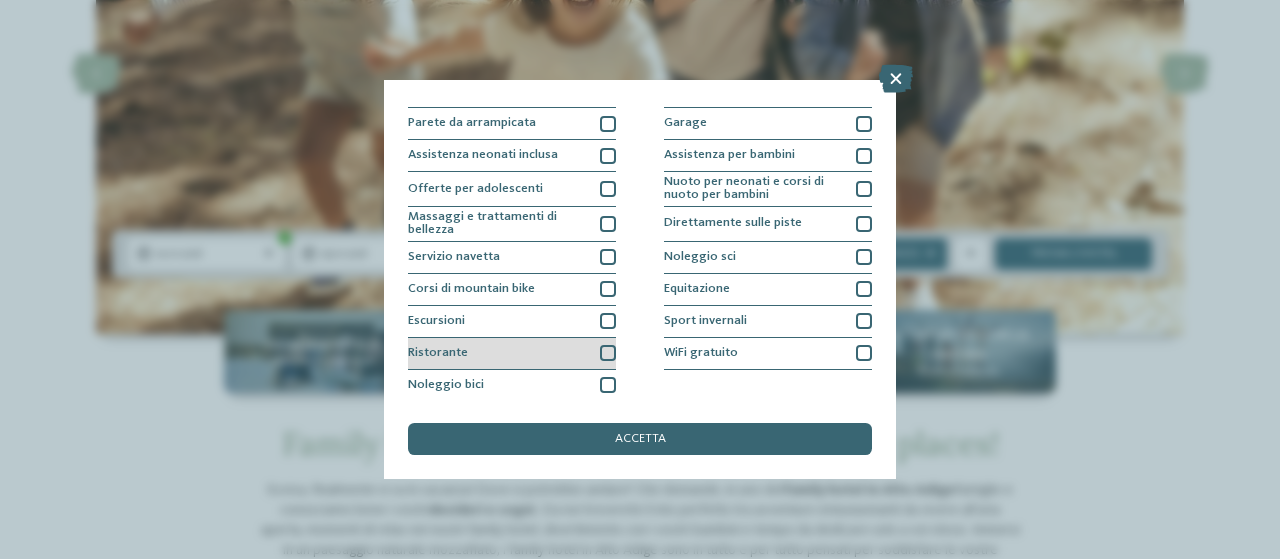 click on "Ristorante" at bounding box center [512, 354] 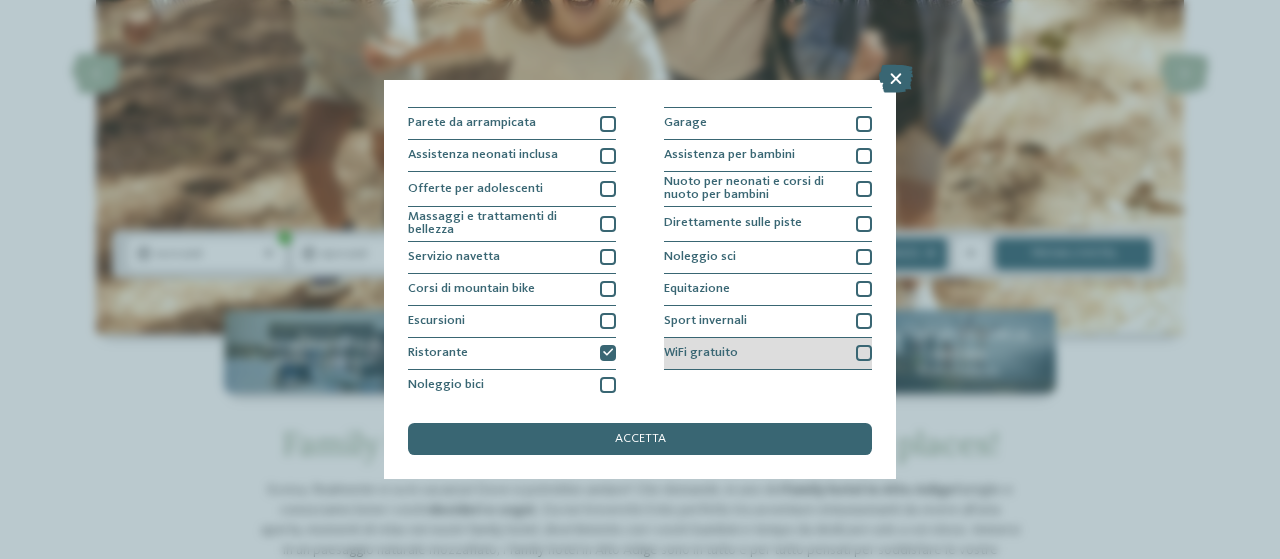 click on "WiFi gratuito" at bounding box center [701, 353] 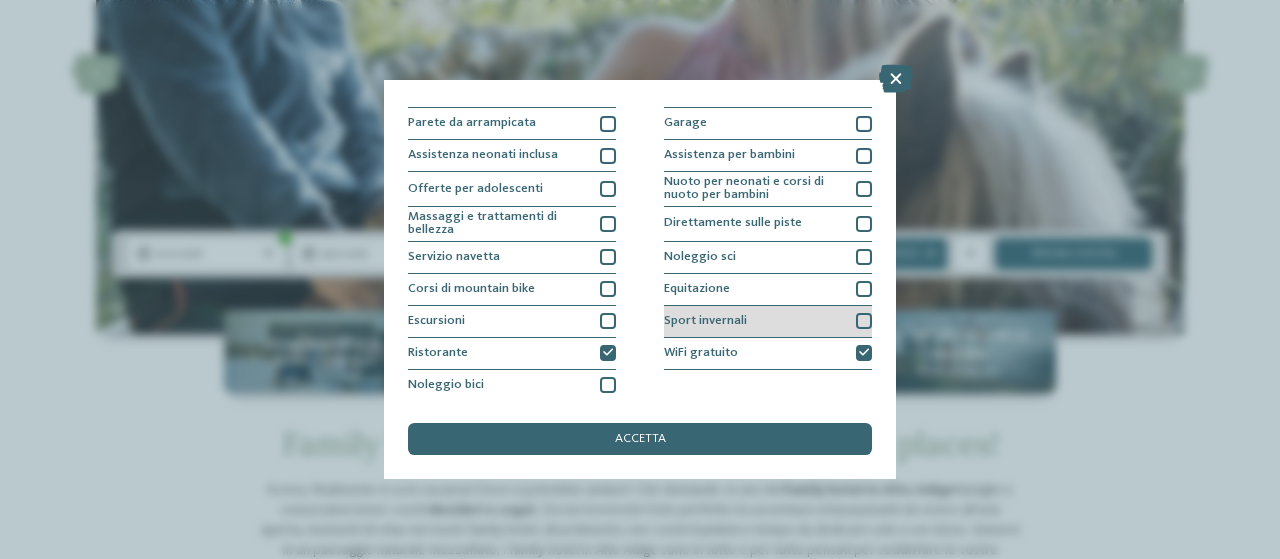 click on "Sport invernali" at bounding box center (768, 322) 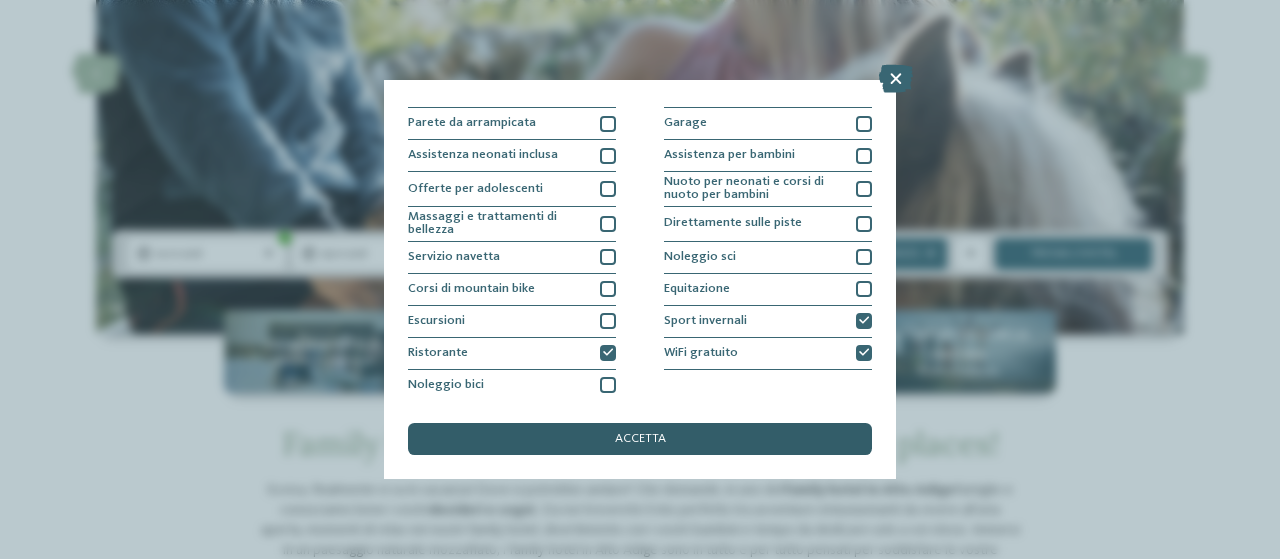 click on "accetta" at bounding box center [640, 439] 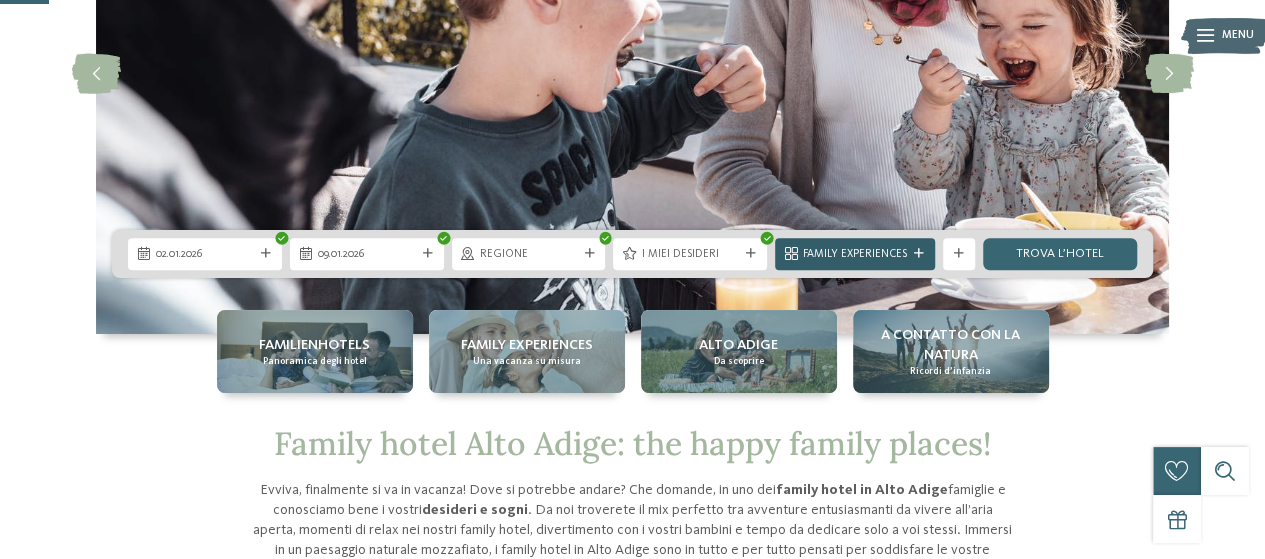 click at bounding box center [919, 254] 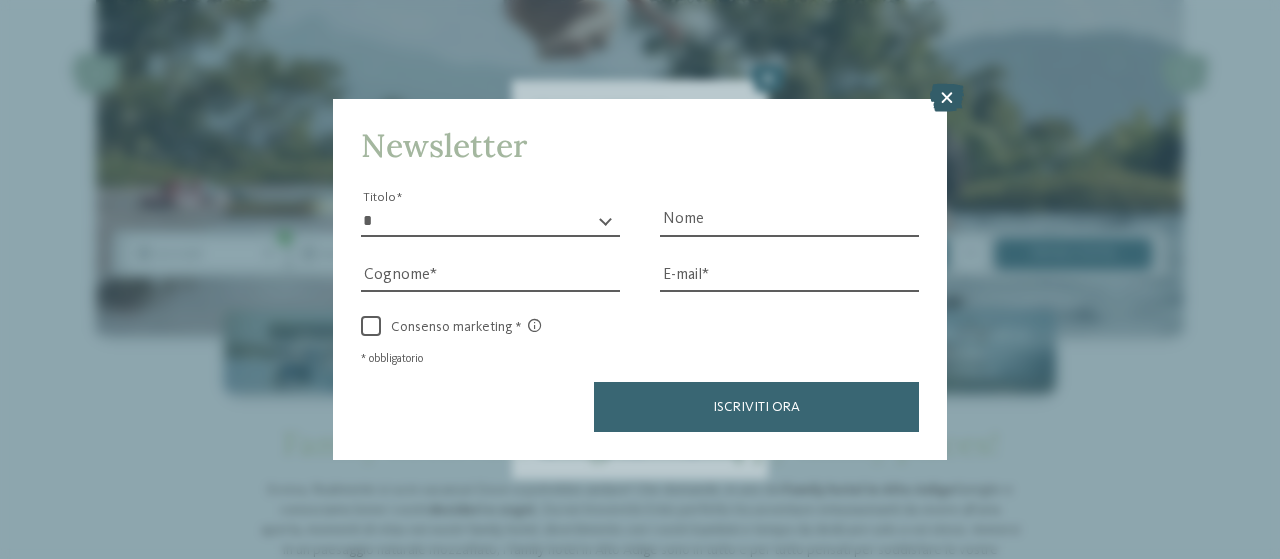click at bounding box center (947, 98) 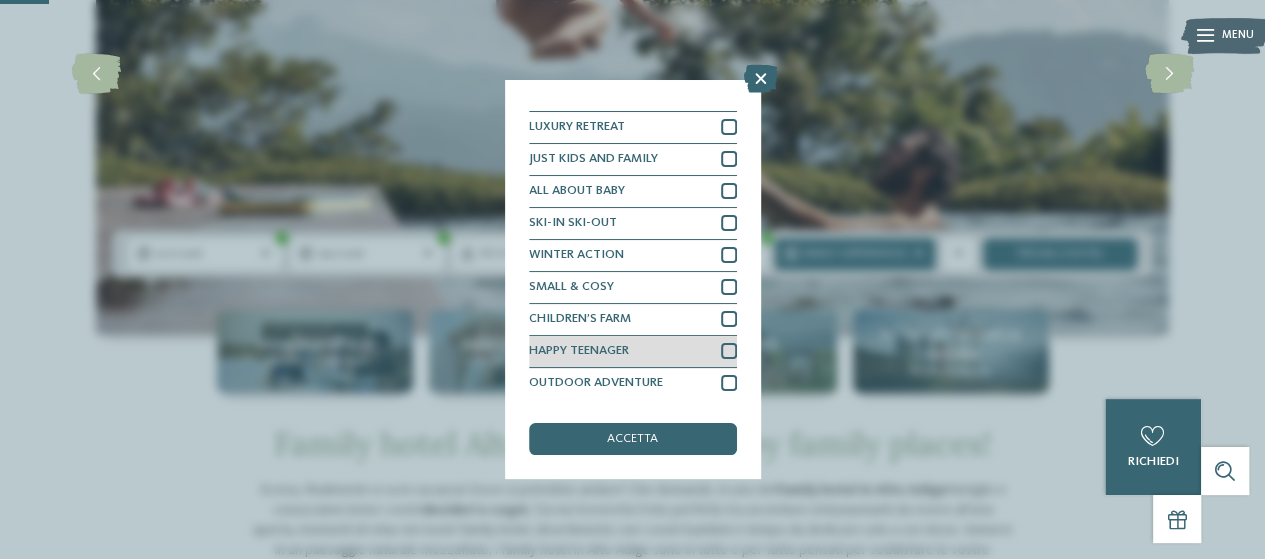 scroll, scrollTop: 50, scrollLeft: 0, axis: vertical 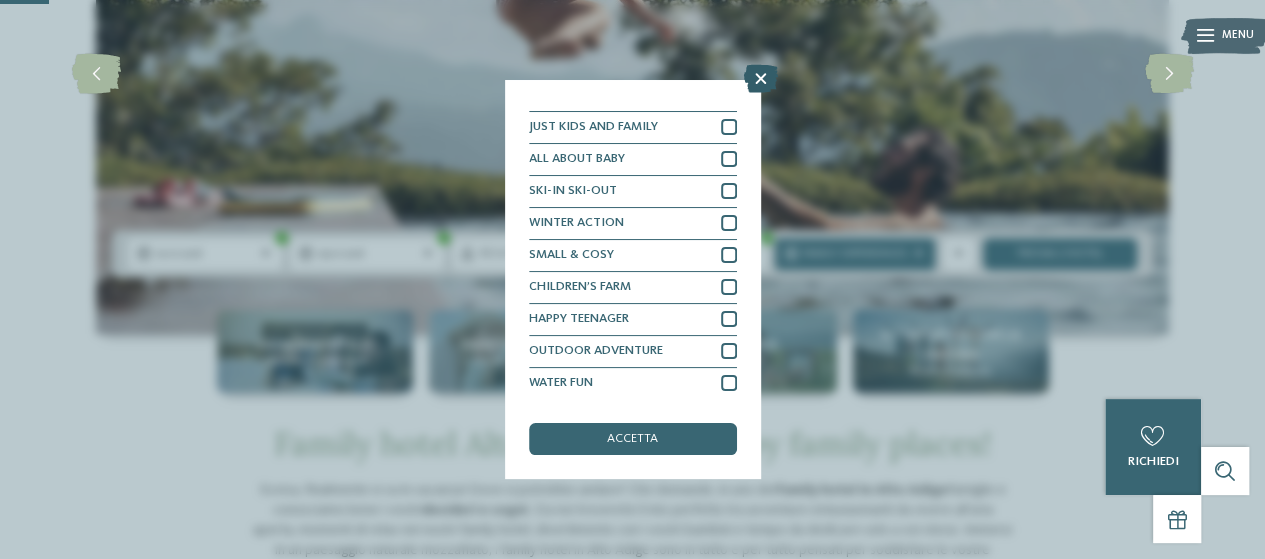 click at bounding box center [761, 79] 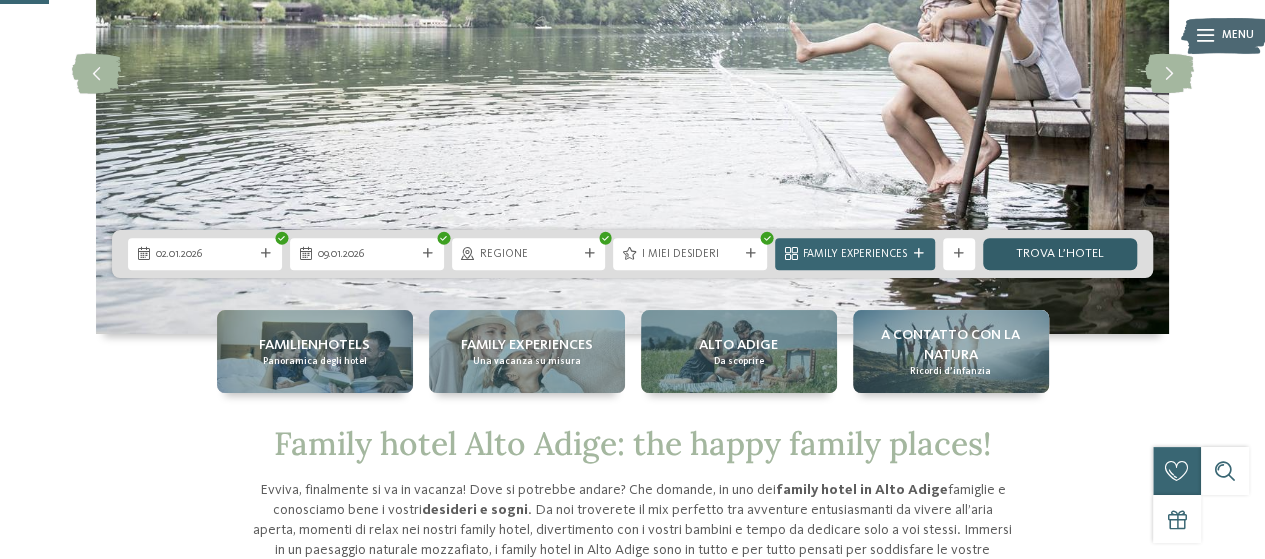 click on "trova l’hotel" at bounding box center (1060, 254) 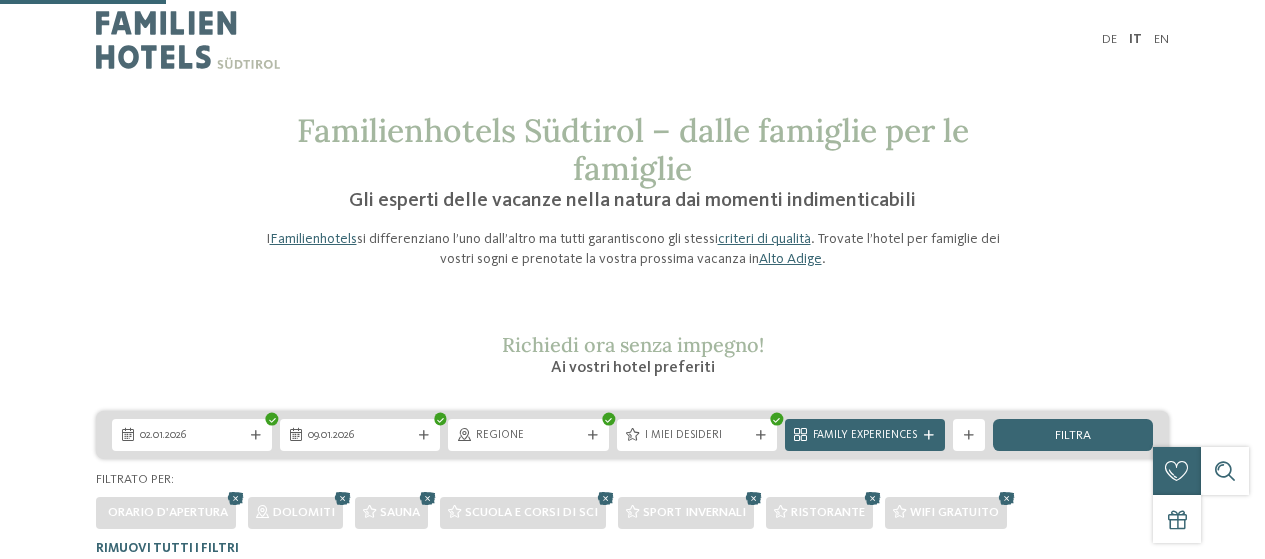scroll, scrollTop: 494, scrollLeft: 0, axis: vertical 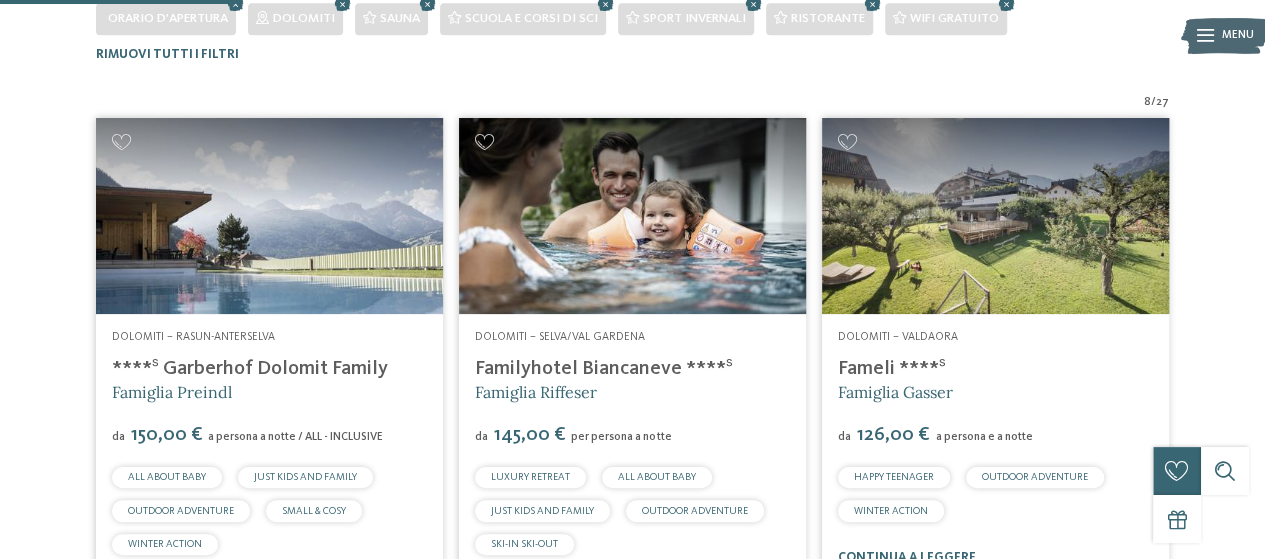 click on "****ˢ Garberhof Dolomit Family" at bounding box center [250, 369] 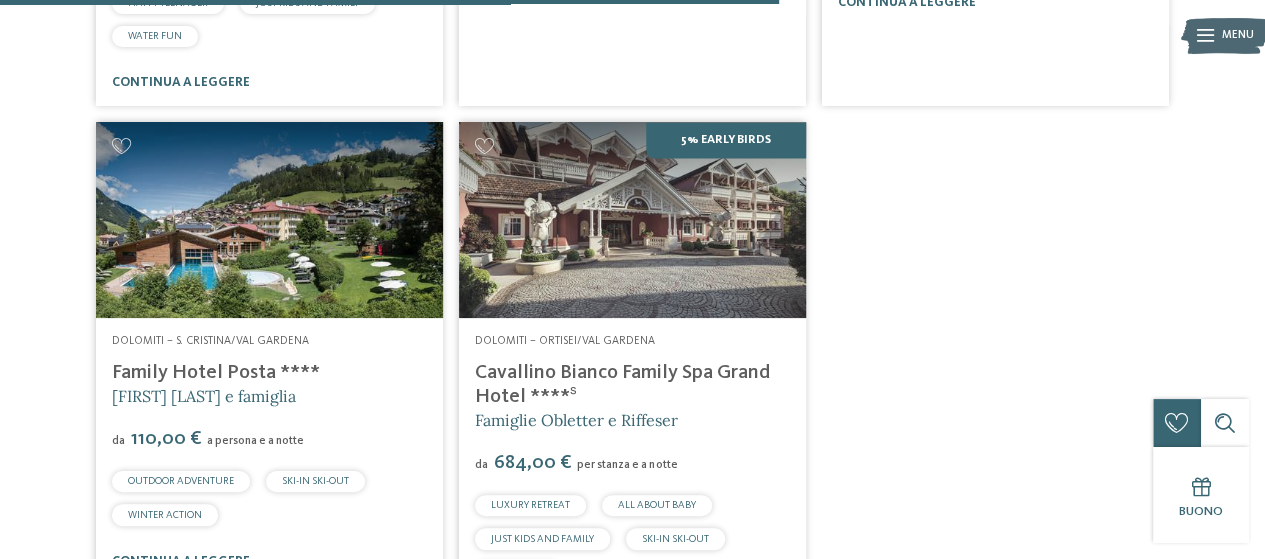 scroll, scrollTop: 1828, scrollLeft: 0, axis: vertical 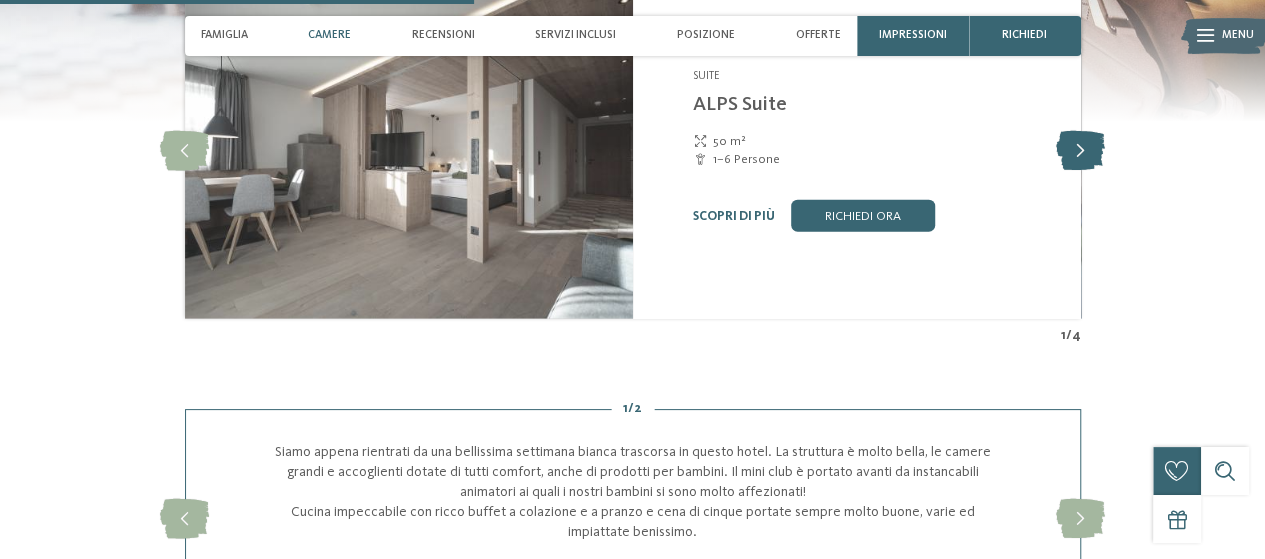 click at bounding box center [1080, 151] 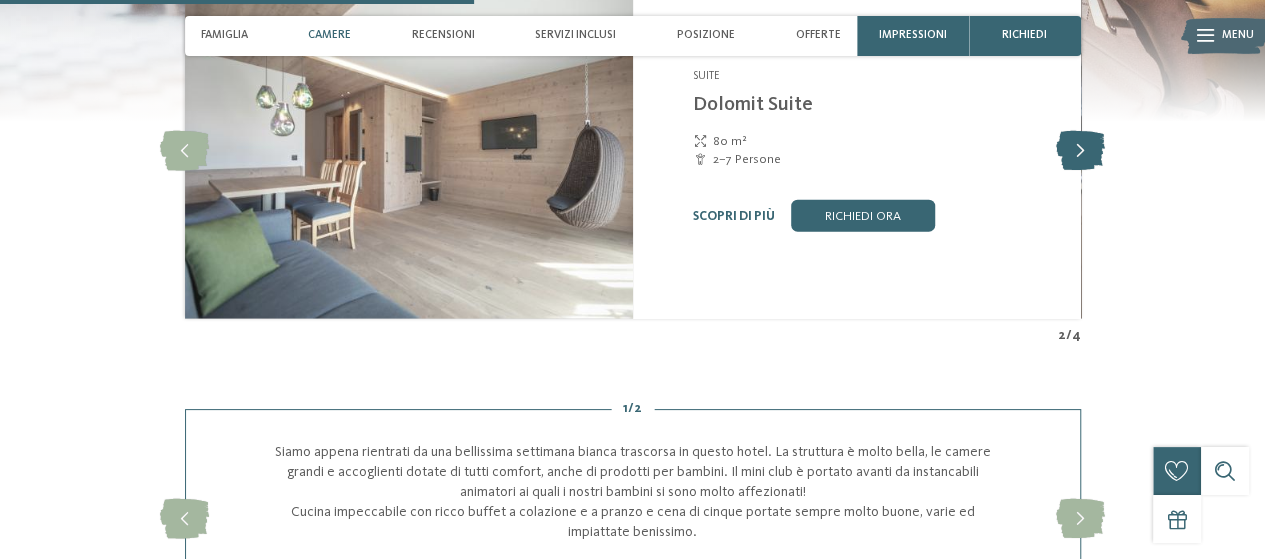 click at bounding box center [1080, 151] 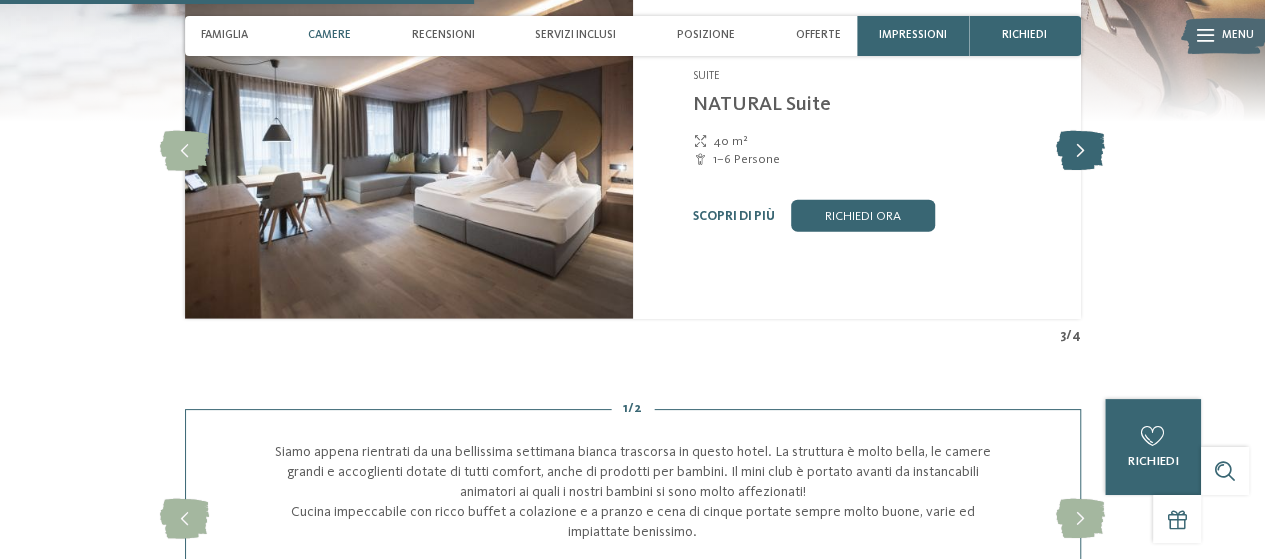 click at bounding box center [1080, 151] 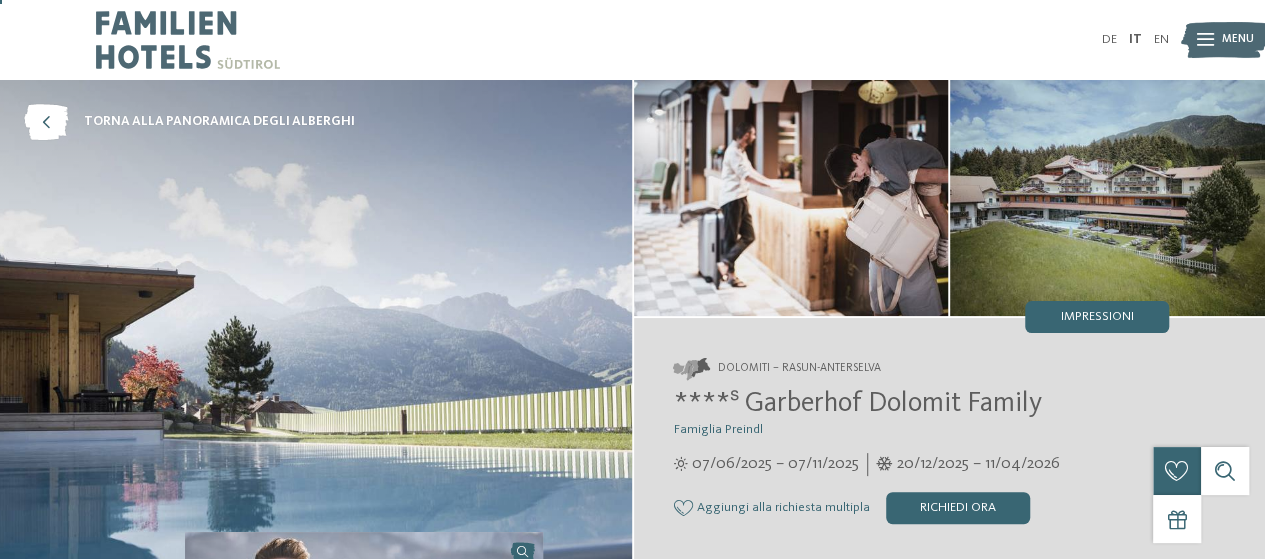 scroll, scrollTop: 266, scrollLeft: 0, axis: vertical 